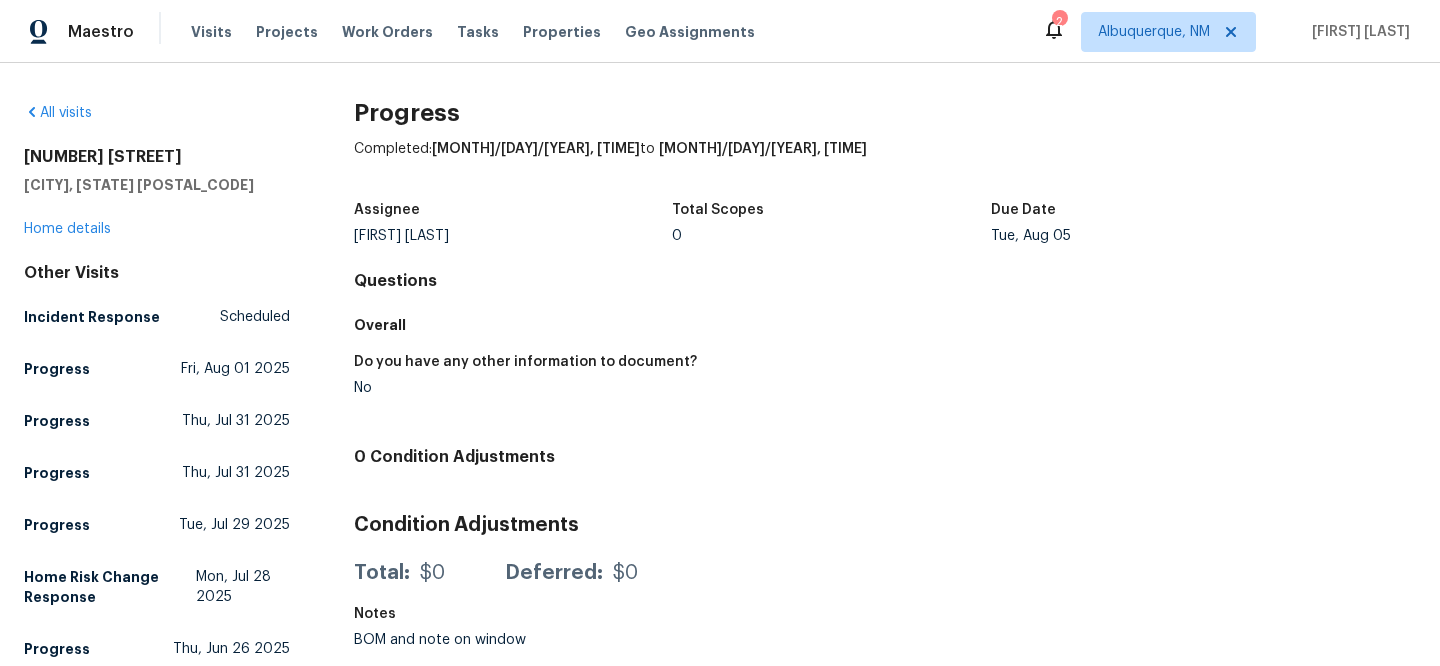 scroll, scrollTop: 0, scrollLeft: 0, axis: both 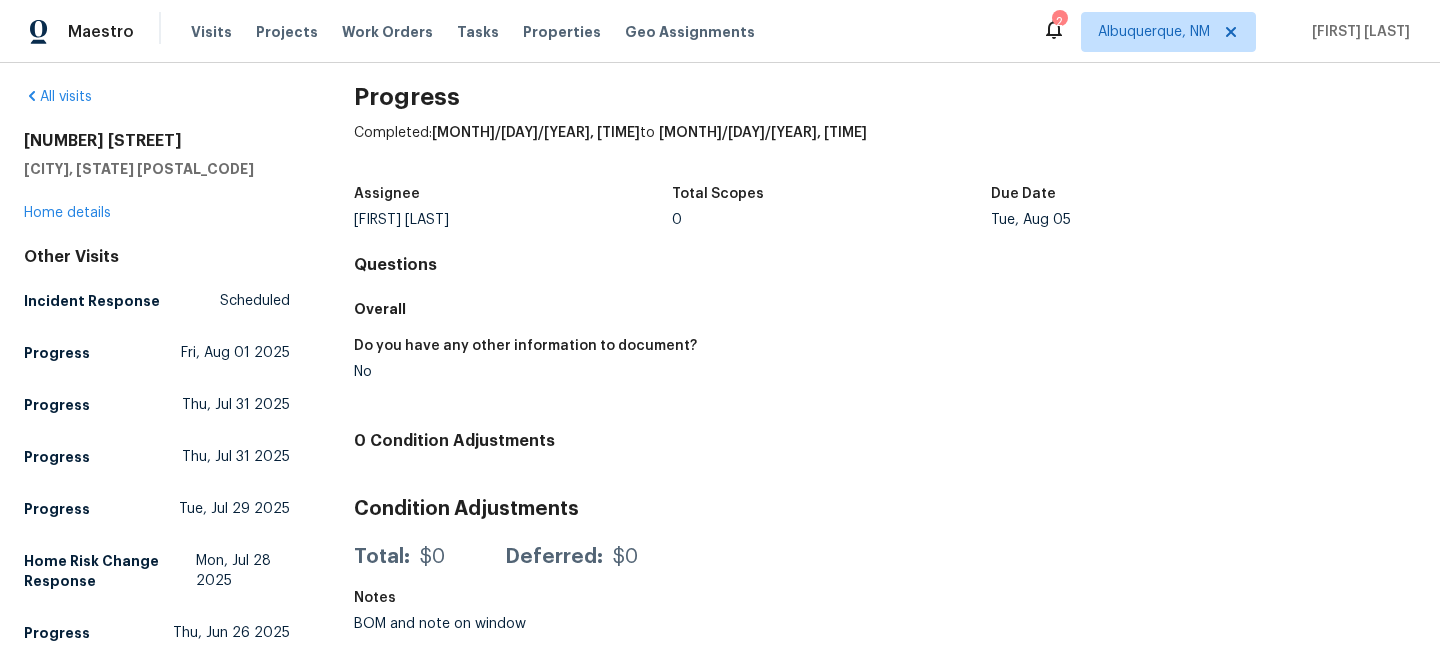 click on "Visits Projects Work Orders Tasks Properties Geo Assignments" at bounding box center (485, 32) 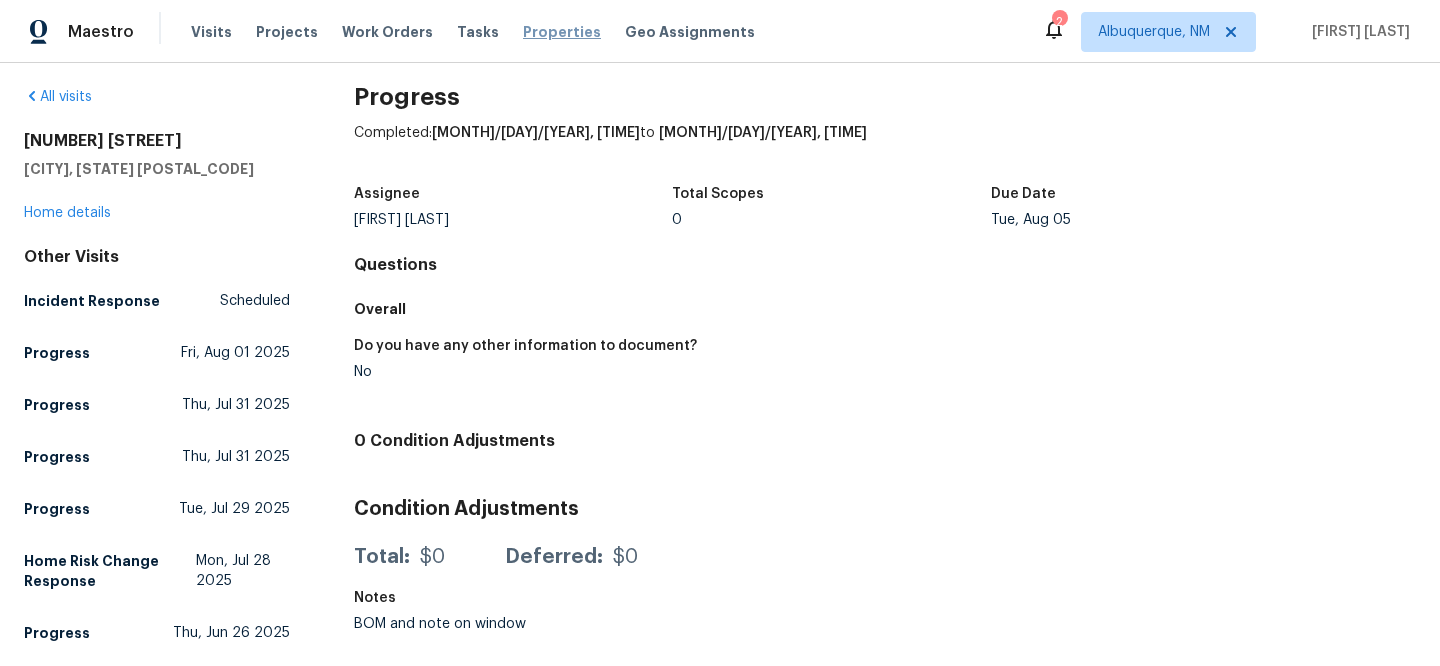 click on "Properties" at bounding box center (562, 32) 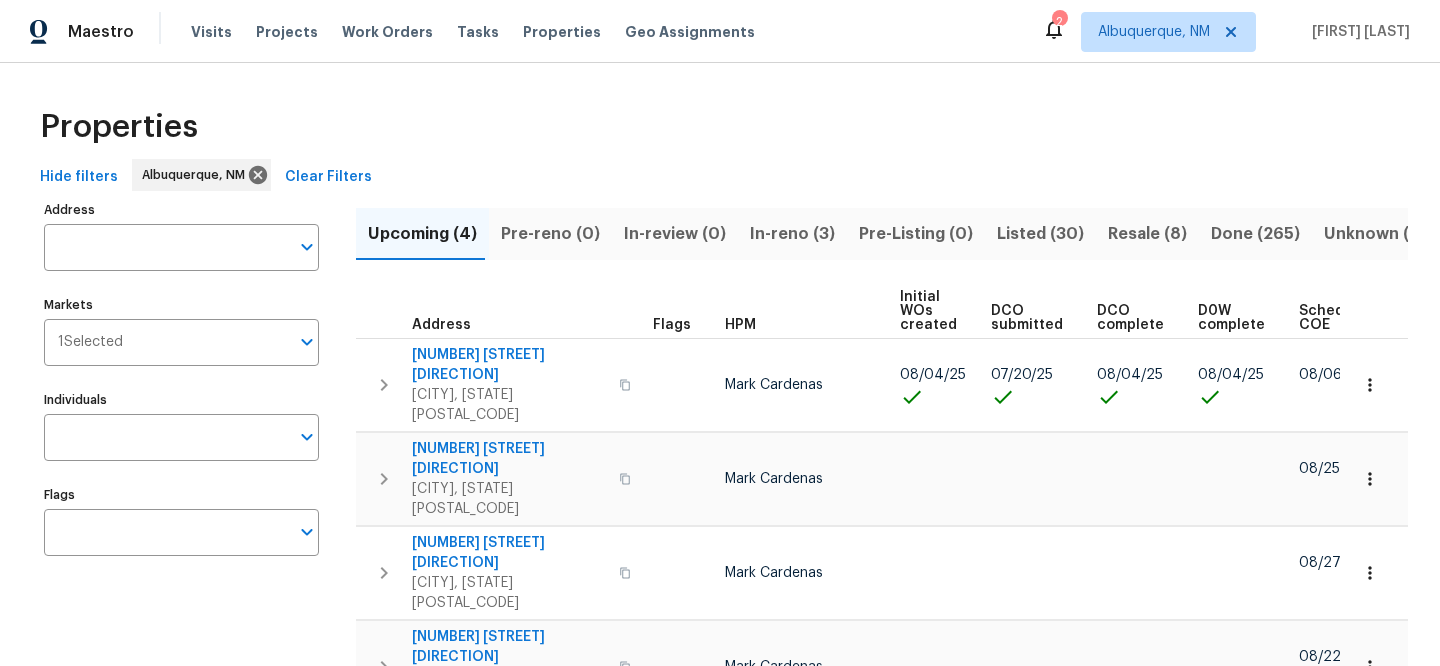 click on "Clear Filters" at bounding box center (328, 177) 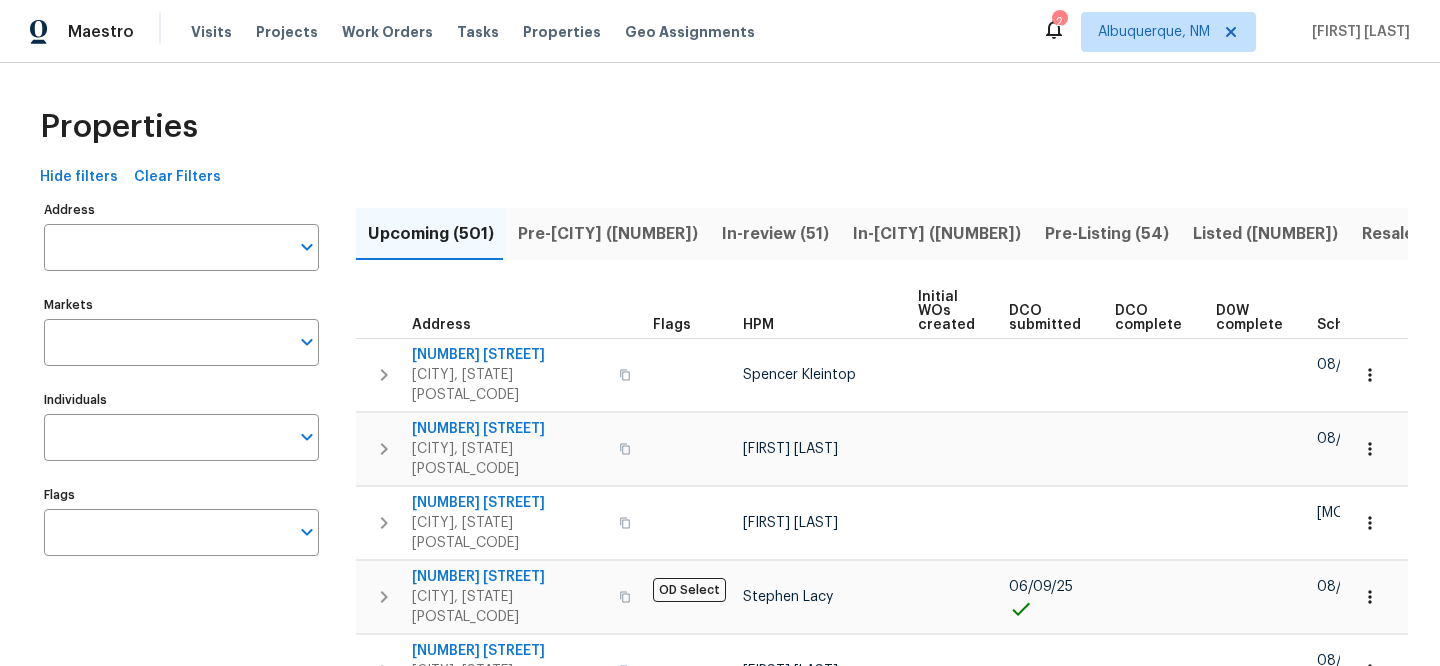click on "Address" at bounding box center (166, 247) 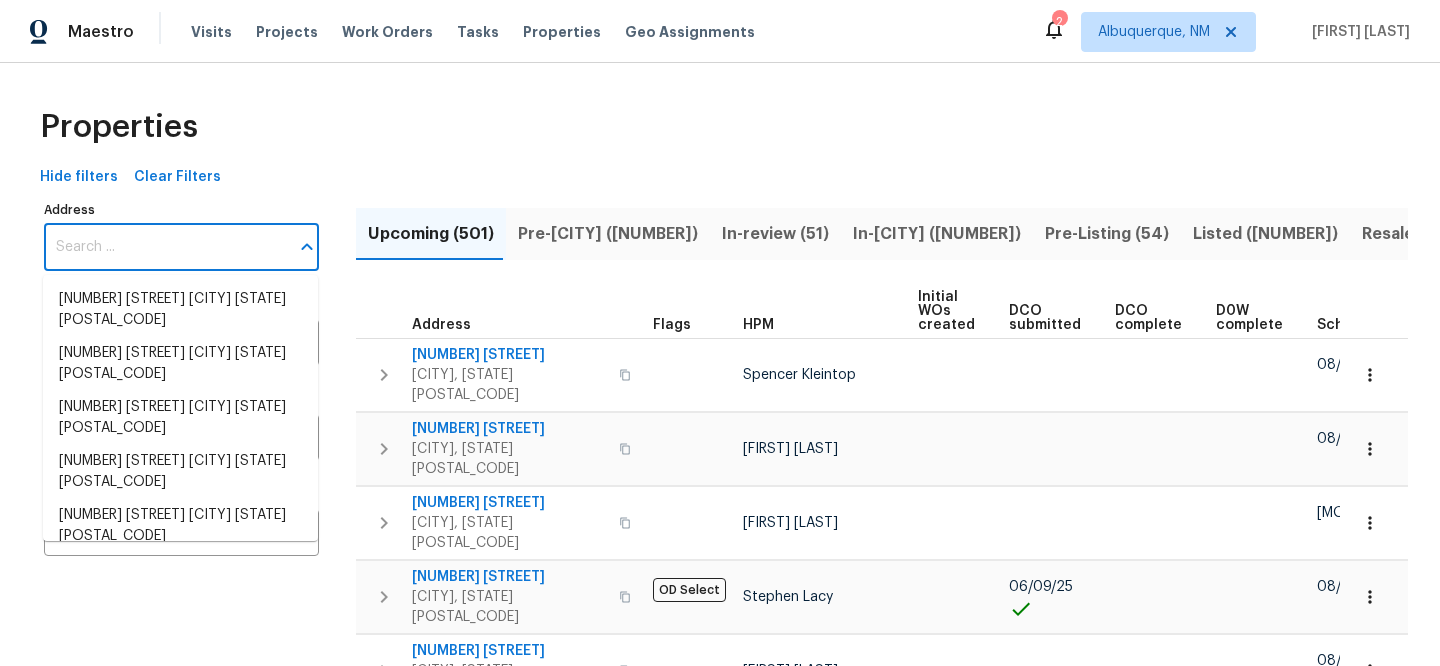 paste on "[NUMBER] [STREET], [CITY], [STATE] [POSTAL_CODE]" 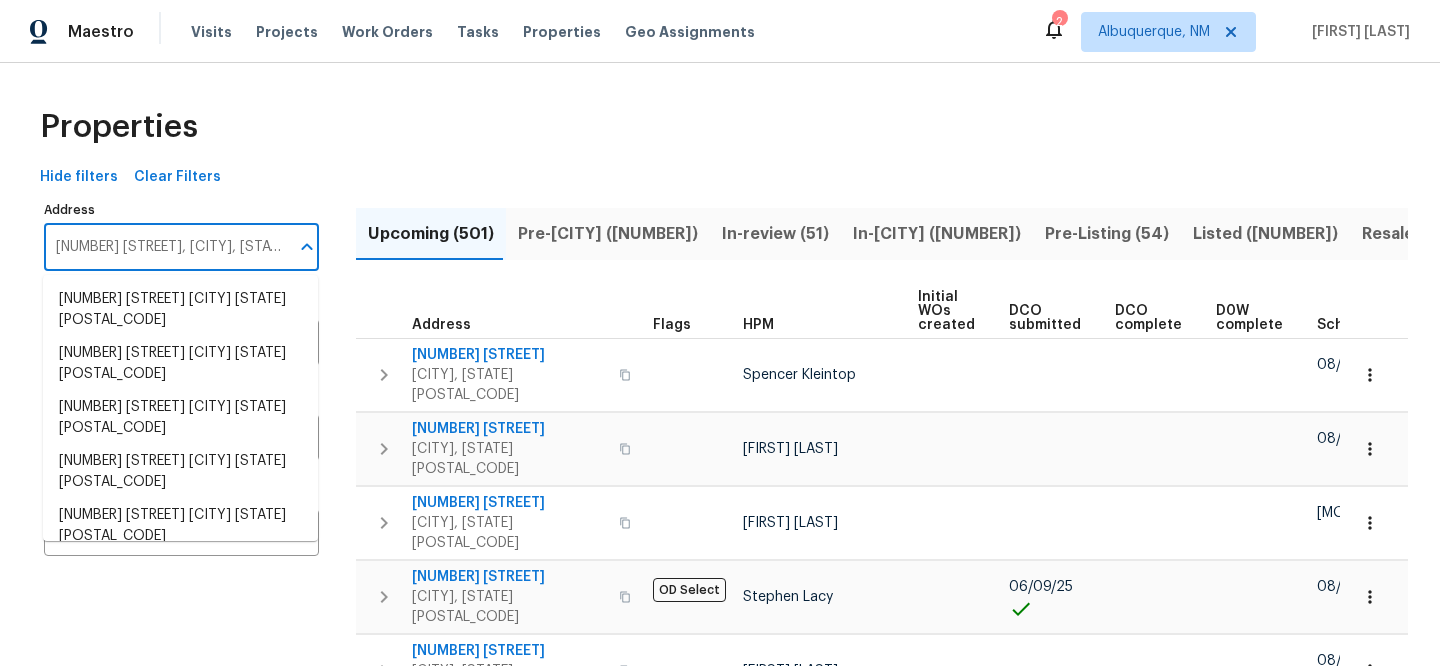 scroll, scrollTop: 0, scrollLeft: 2, axis: horizontal 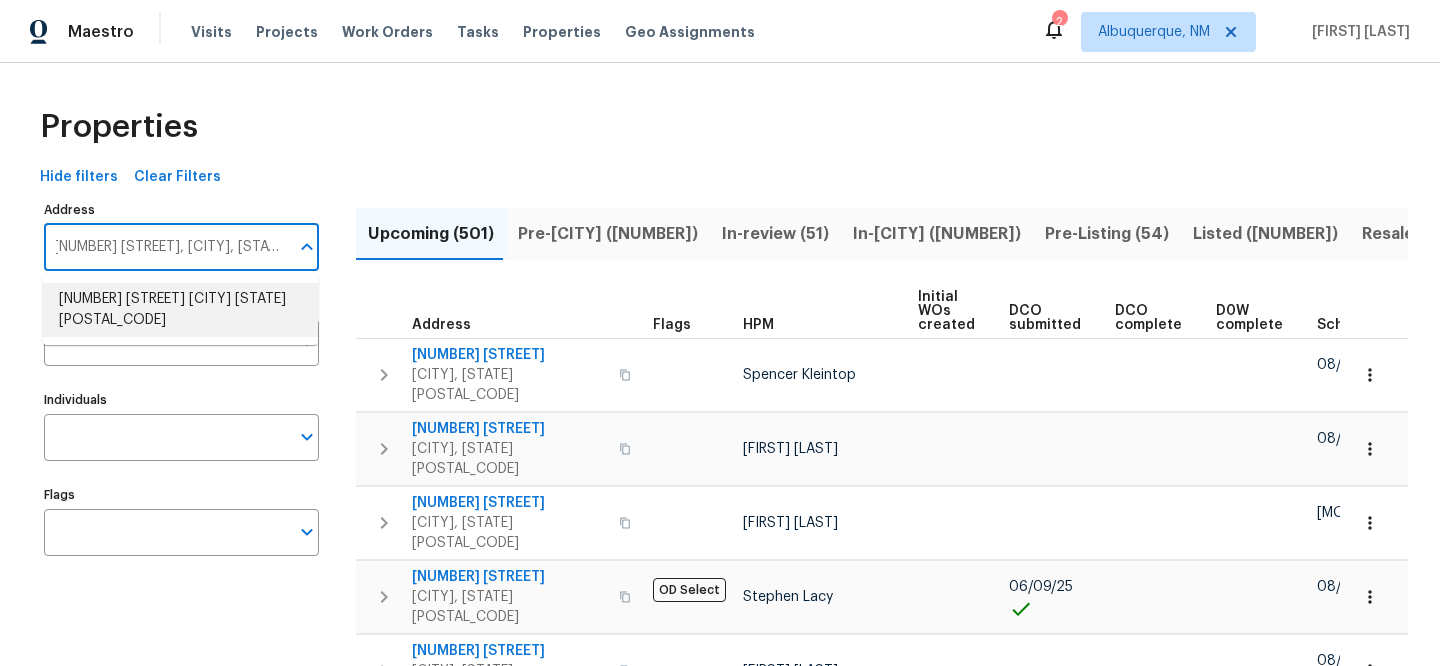 click on "[NUMBER] [STREET] [CITY] [STATE] [POSTAL_CODE]" at bounding box center [180, 310] 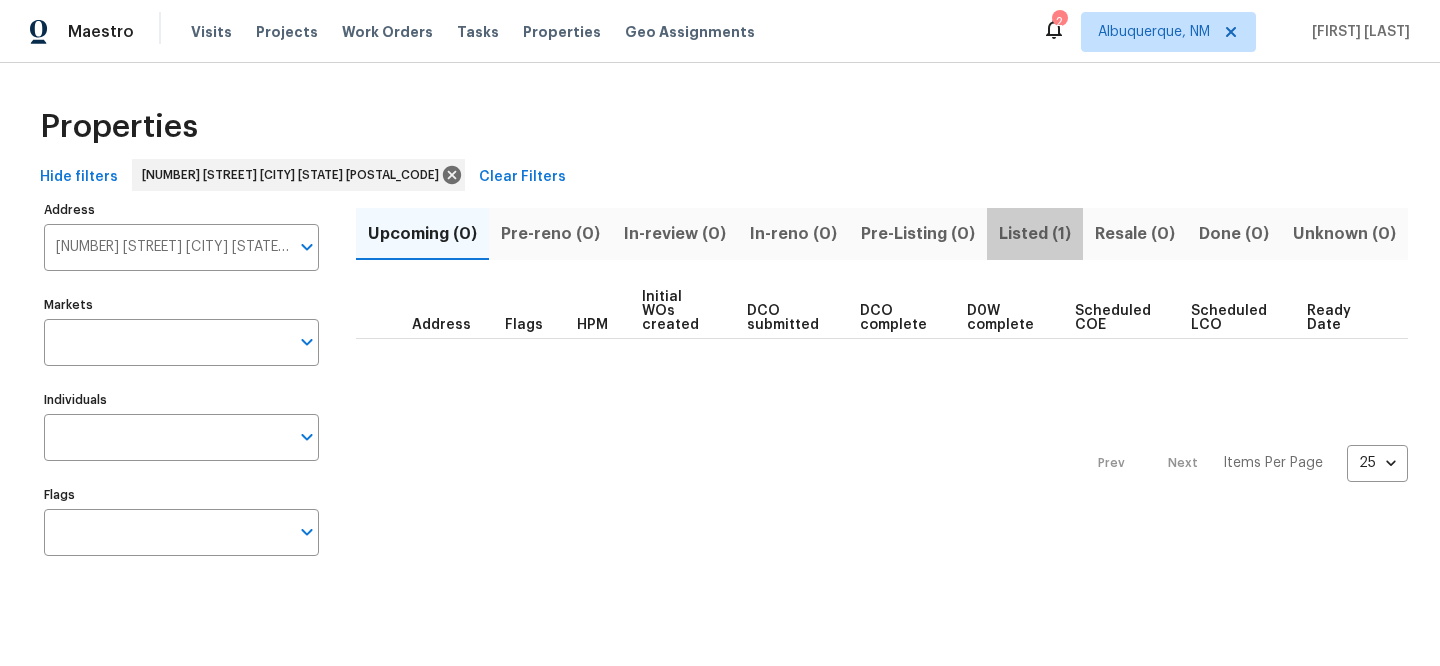 click on "Listed (1)" at bounding box center [1035, 234] 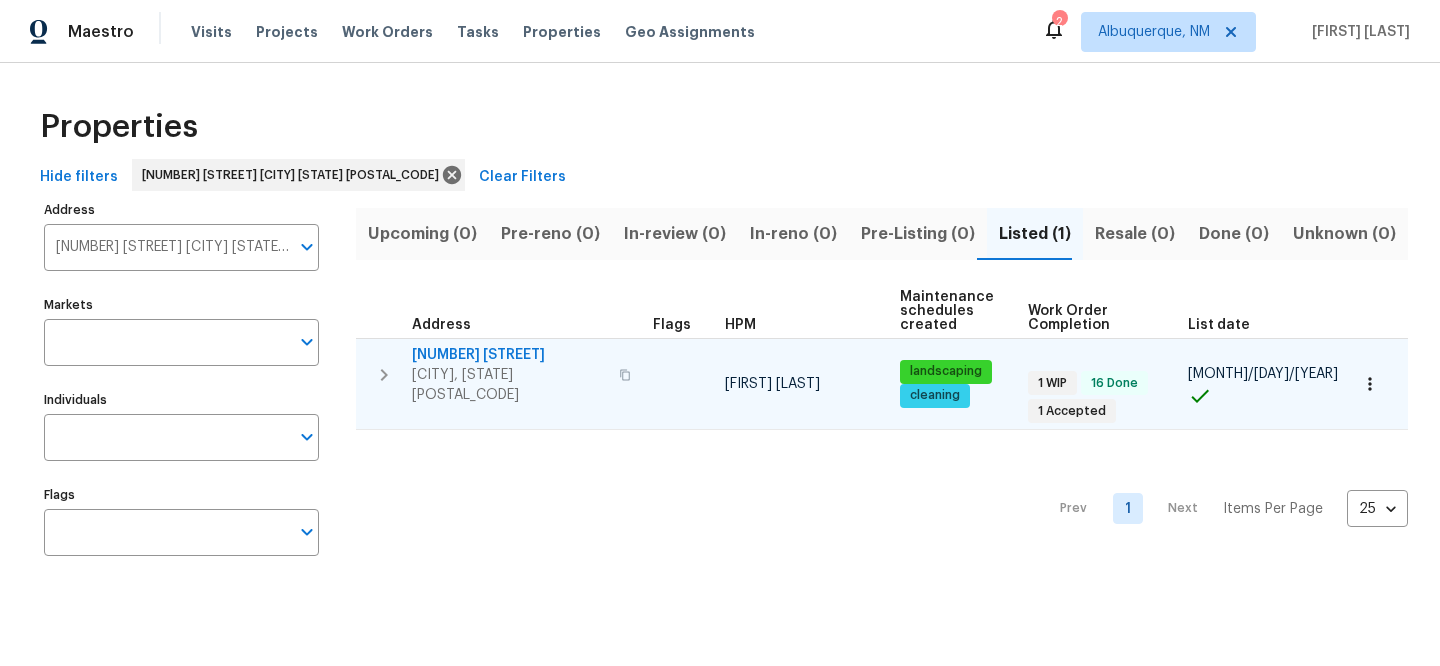 click on "[NUMBER] [STREET]" at bounding box center [509, 355] 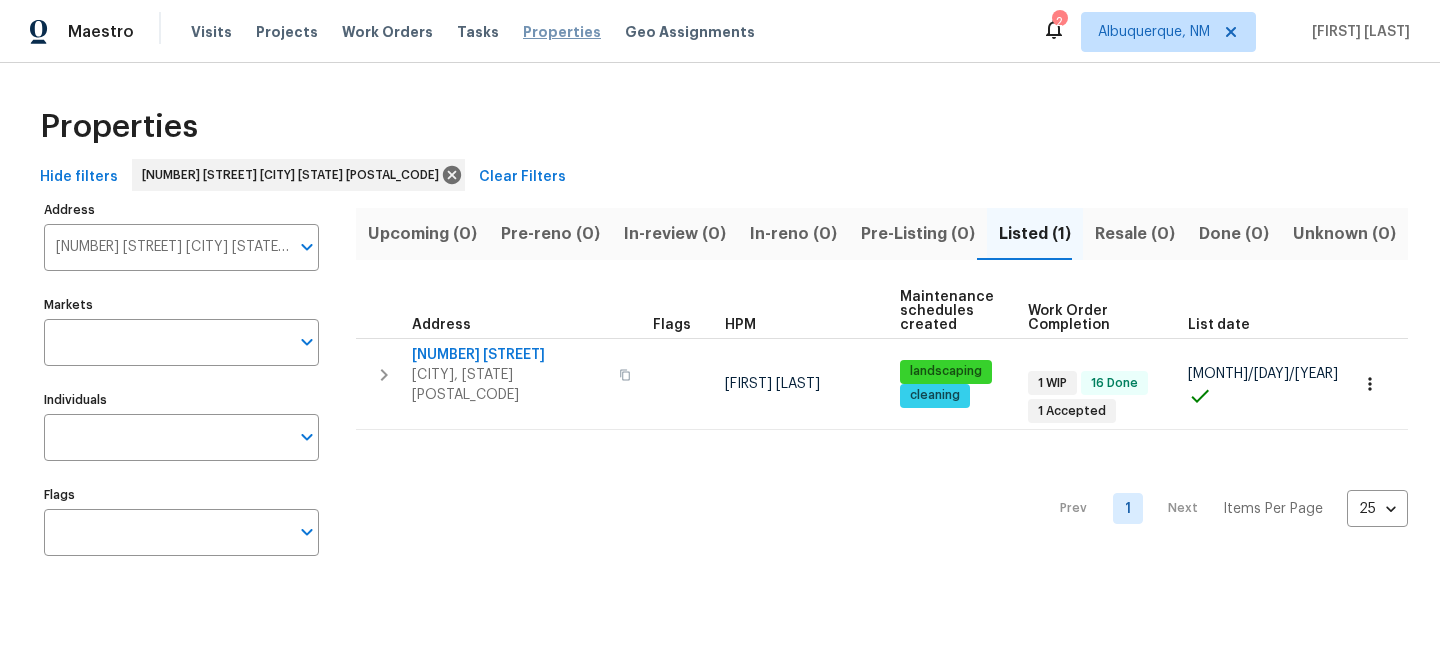 click on "Properties" at bounding box center (562, 32) 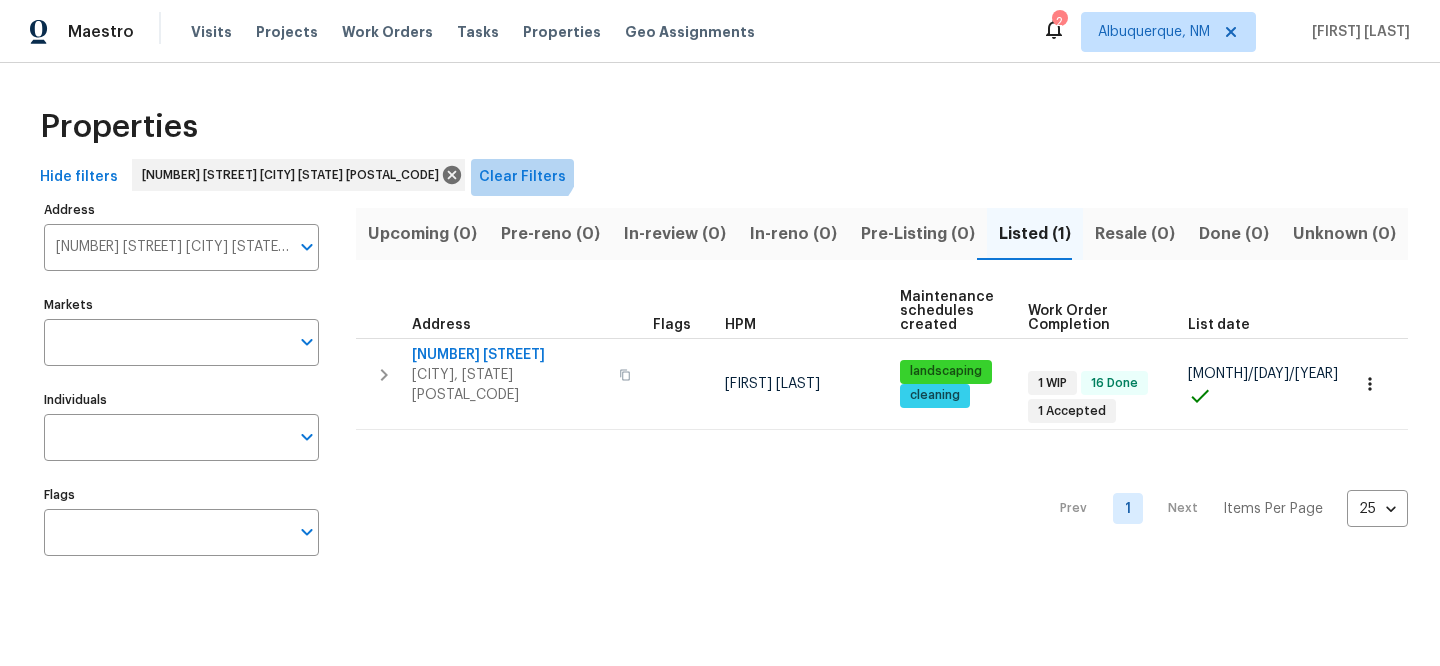 click on "Clear Filters" at bounding box center [522, 177] 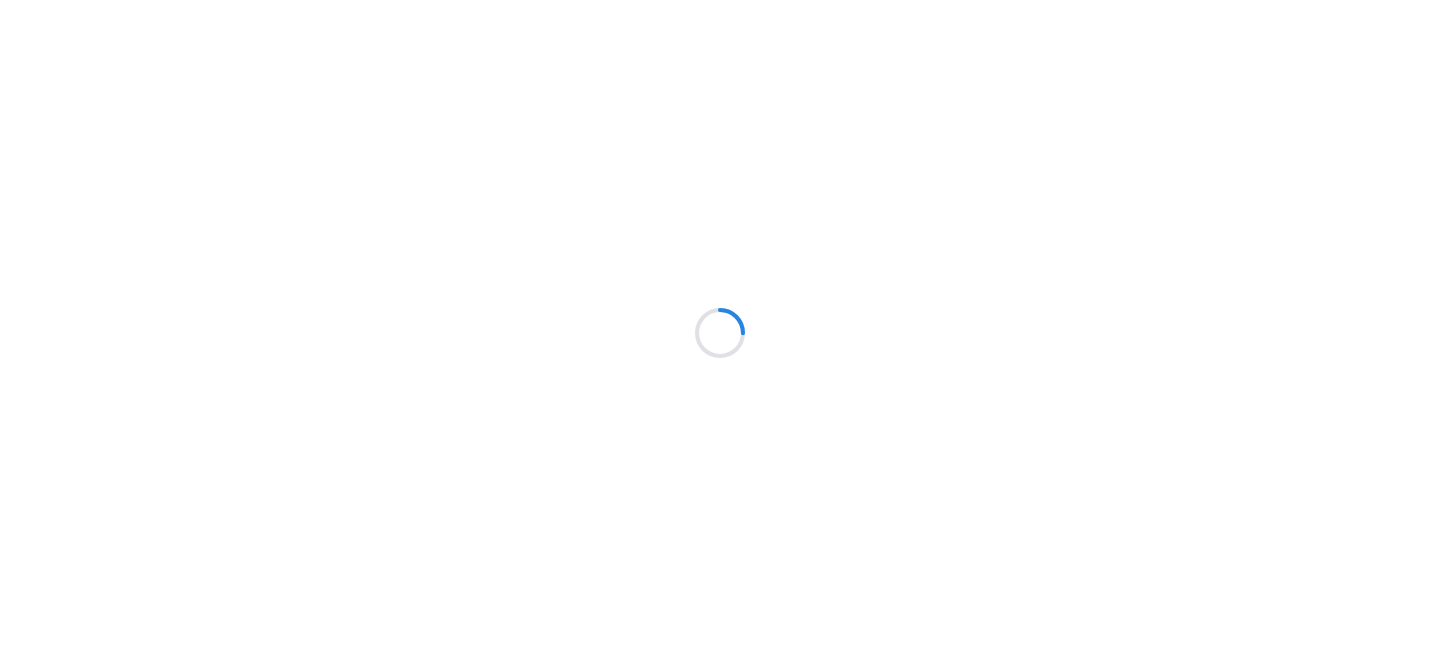 scroll, scrollTop: 0, scrollLeft: 0, axis: both 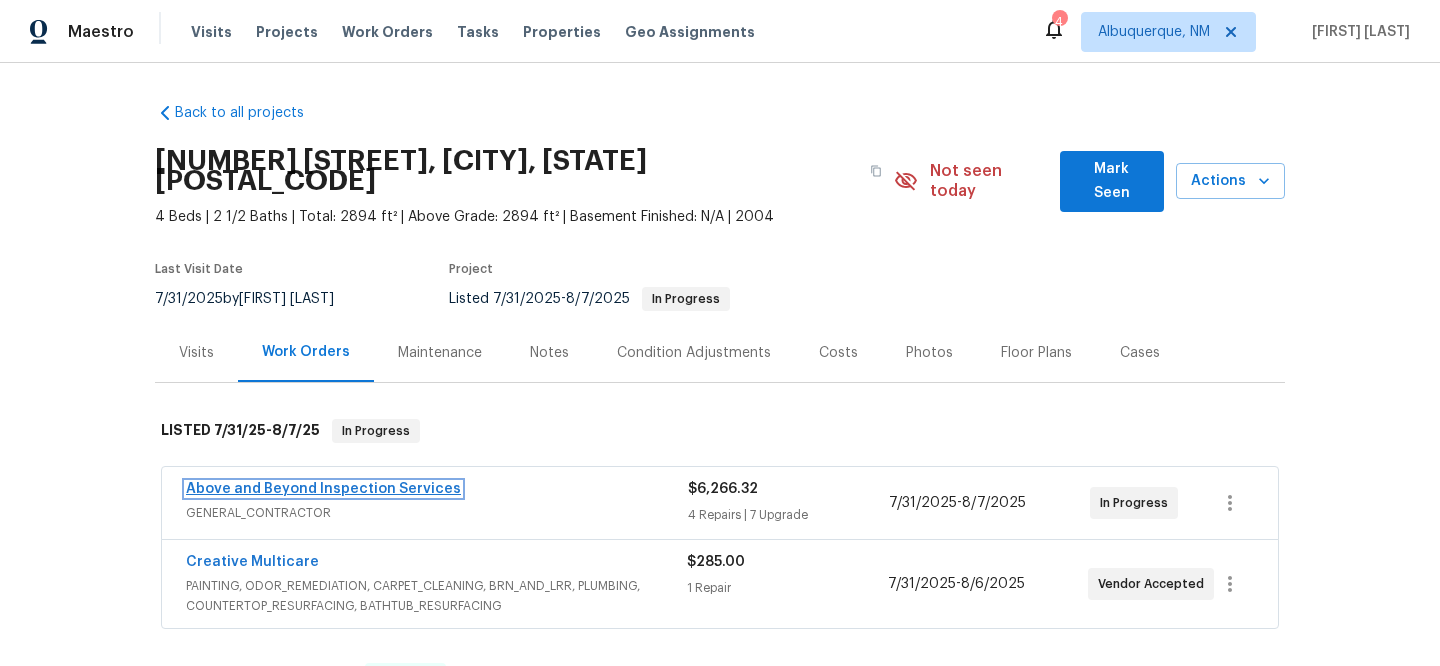 click on "Above and Beyond Inspection Services" at bounding box center [323, 489] 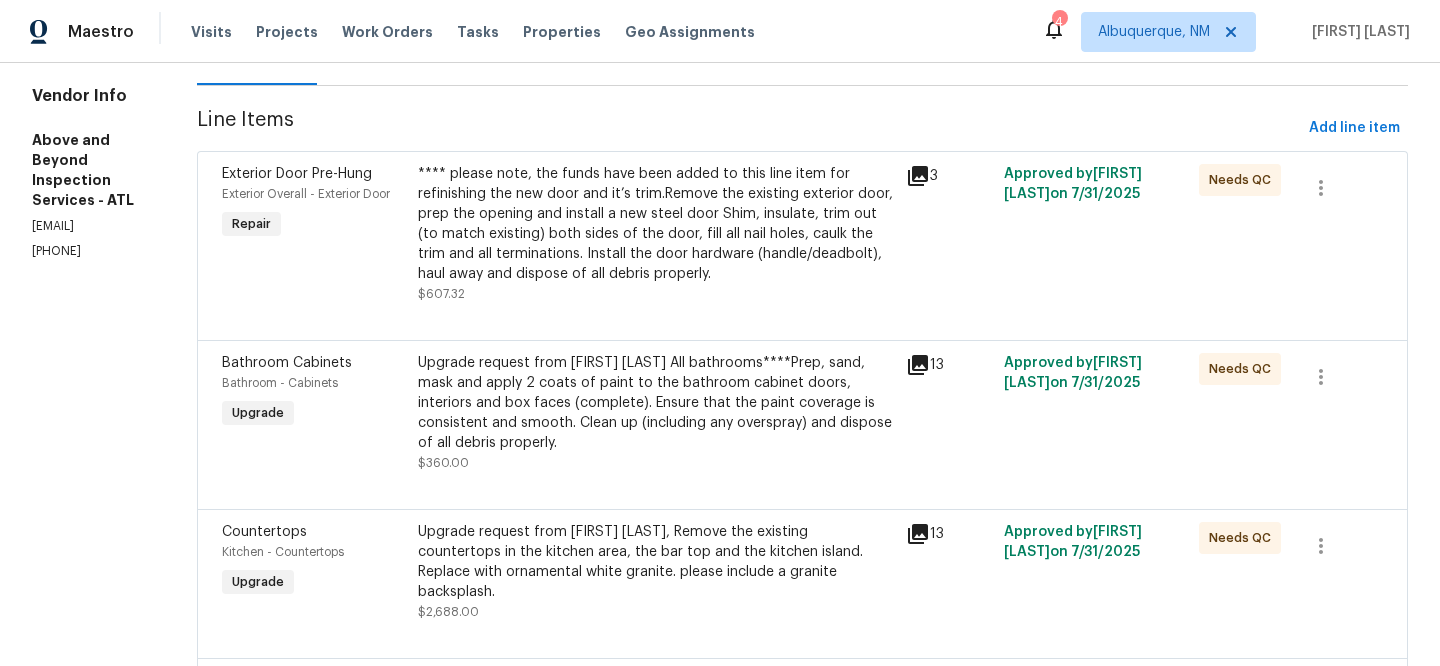 scroll, scrollTop: 304, scrollLeft: 0, axis: vertical 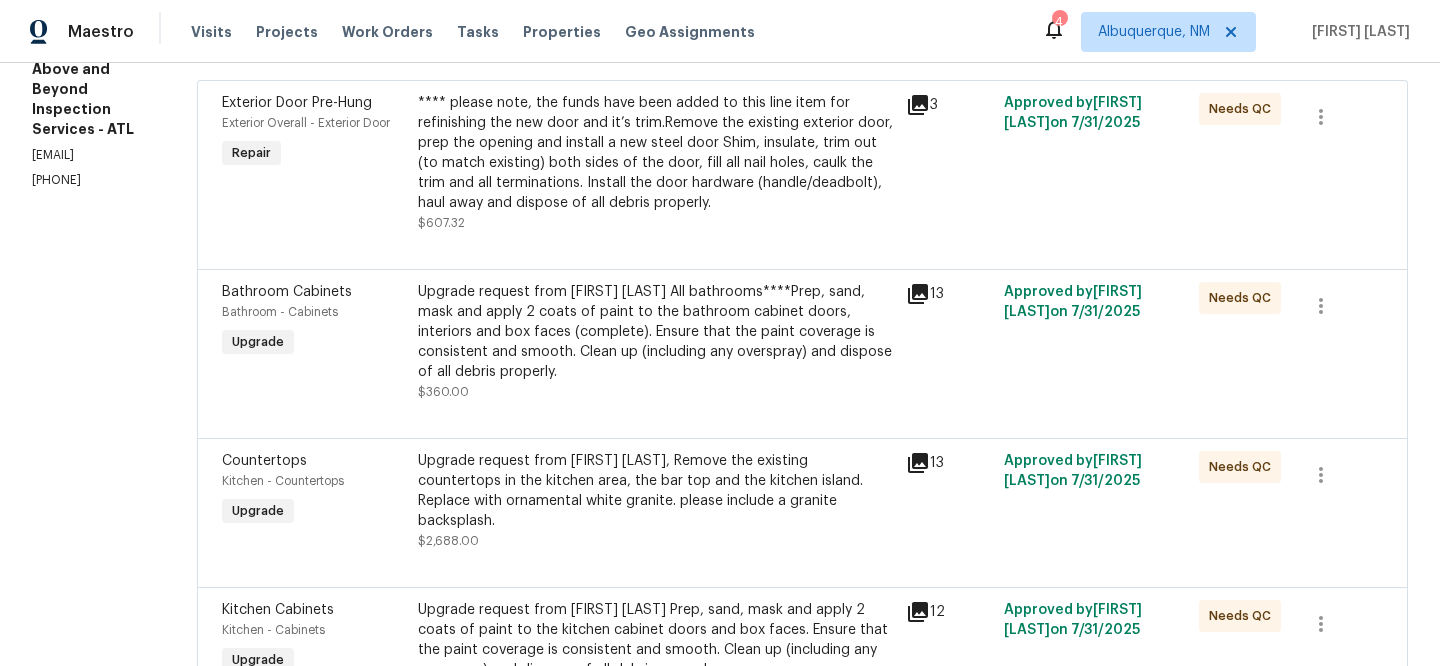click 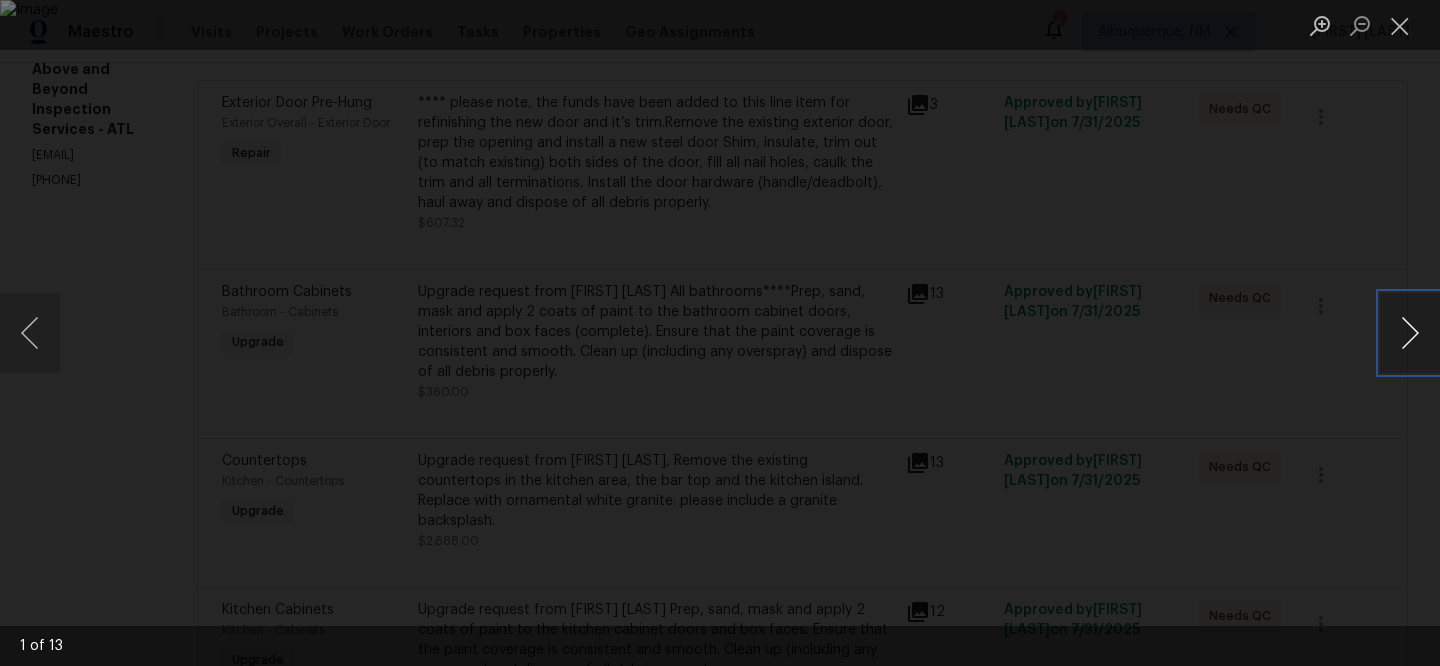 click at bounding box center (1410, 333) 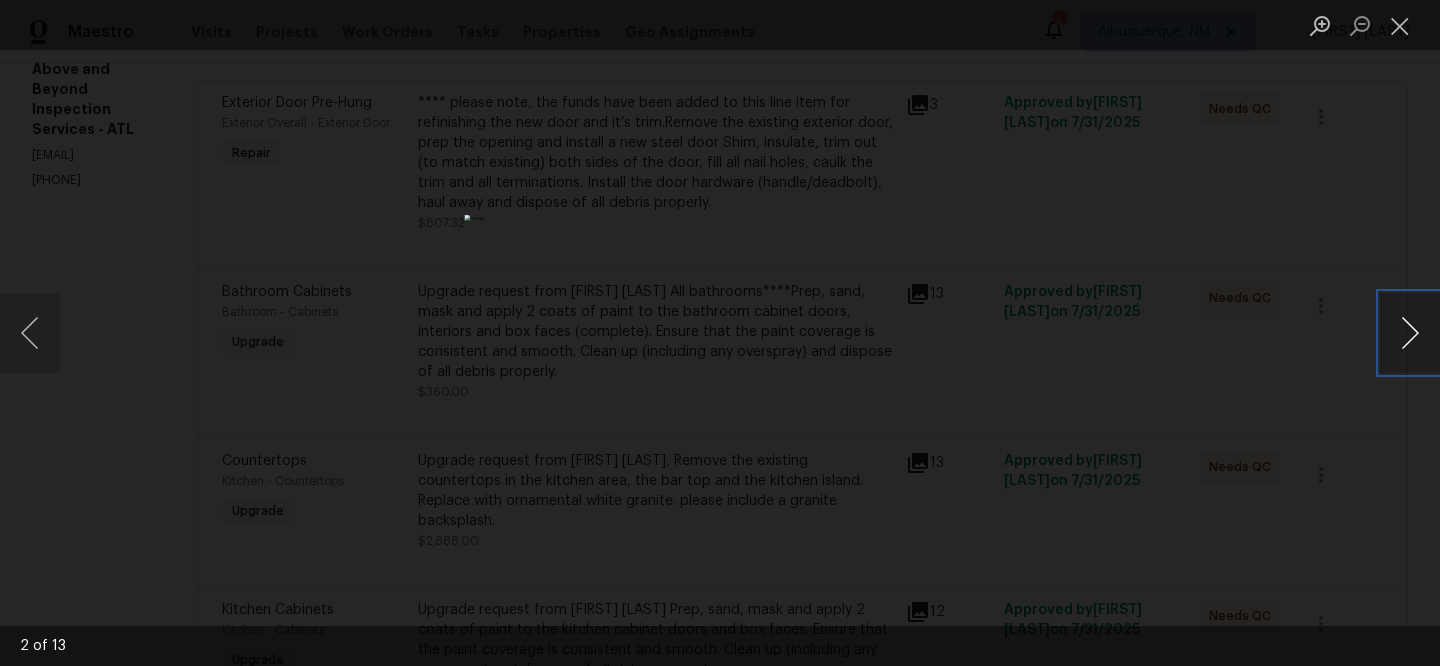 click at bounding box center (1410, 333) 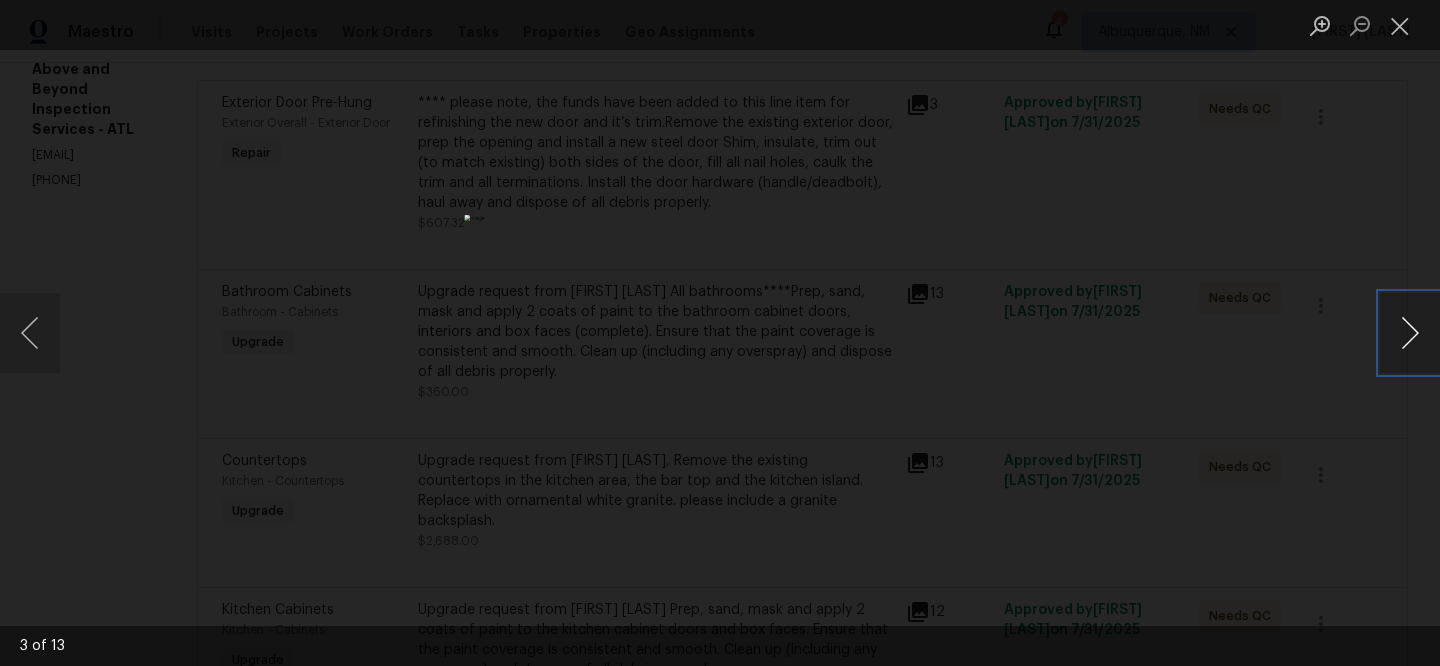 click at bounding box center [1410, 333] 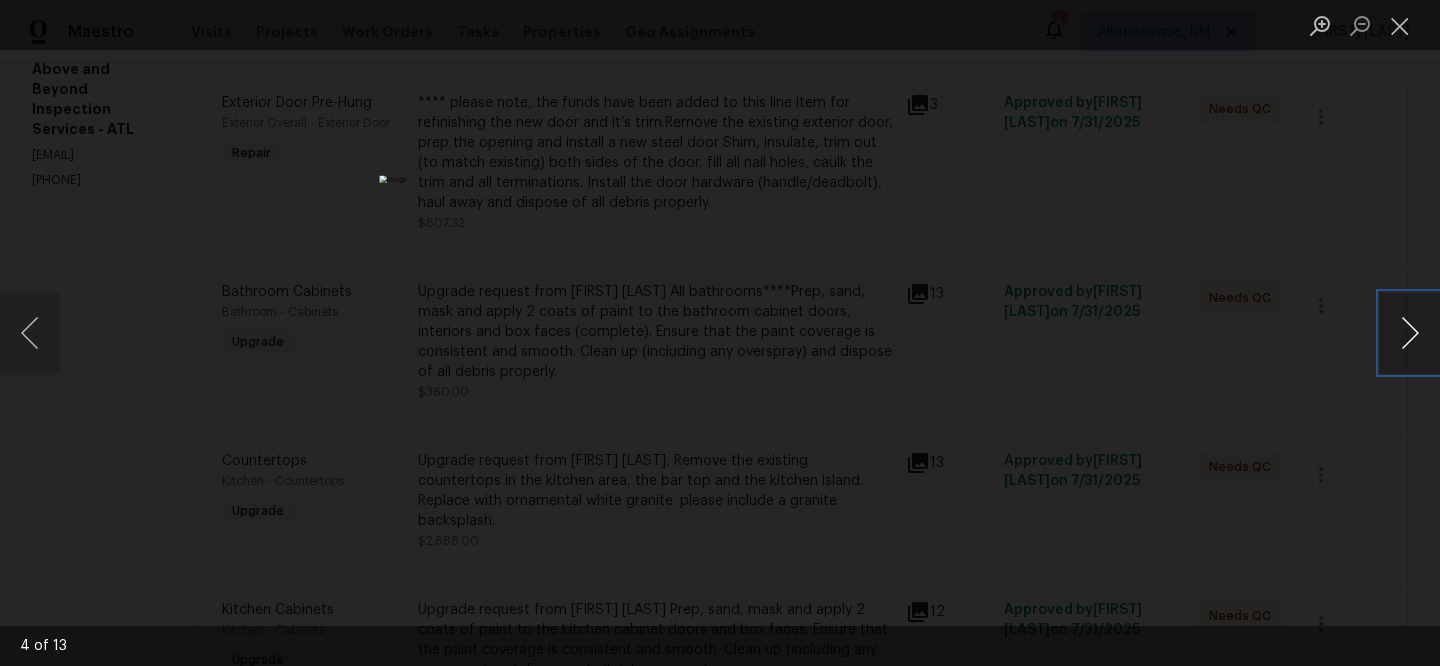 click at bounding box center [1410, 333] 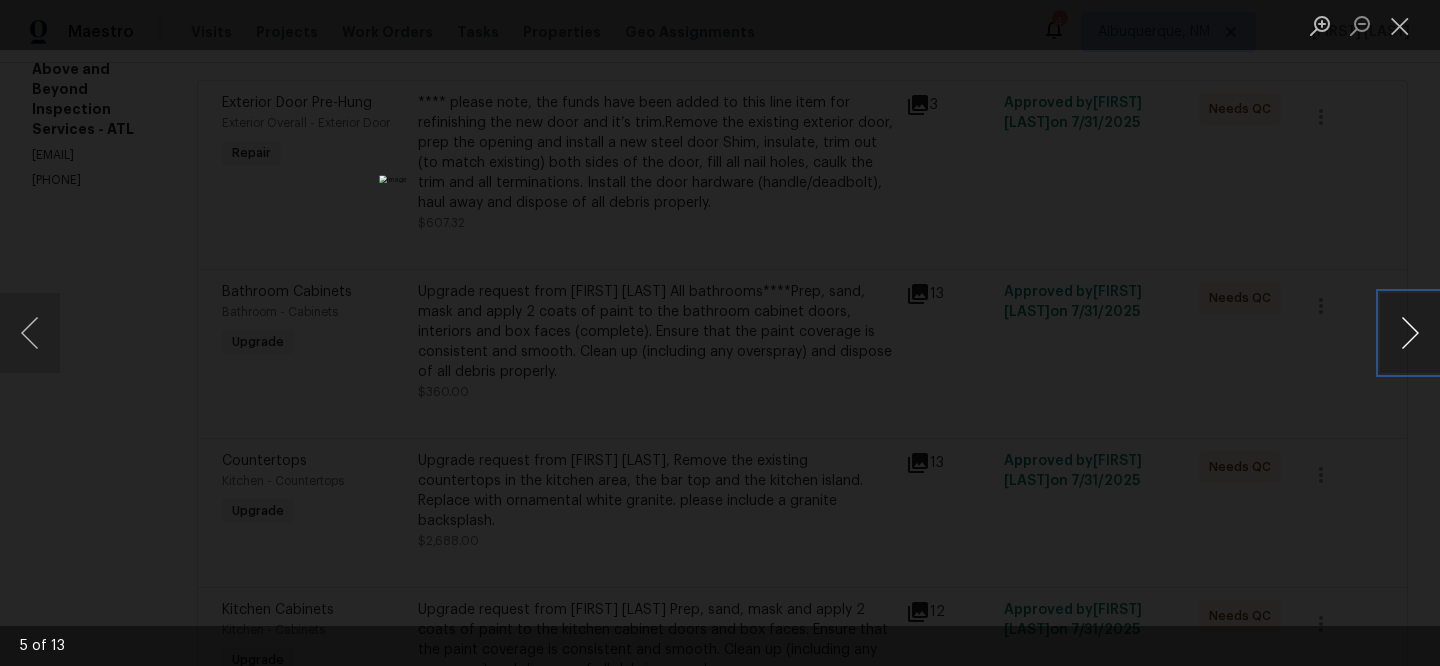 click at bounding box center [1410, 333] 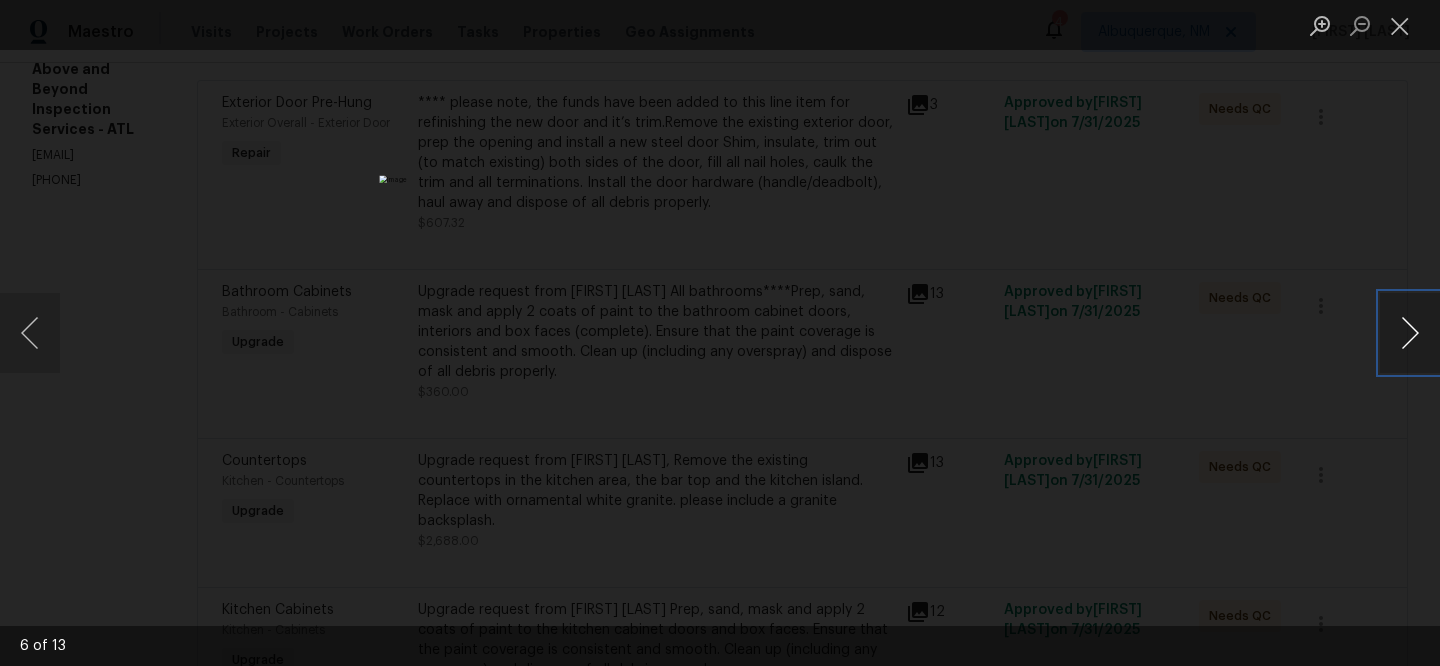 click at bounding box center (1410, 333) 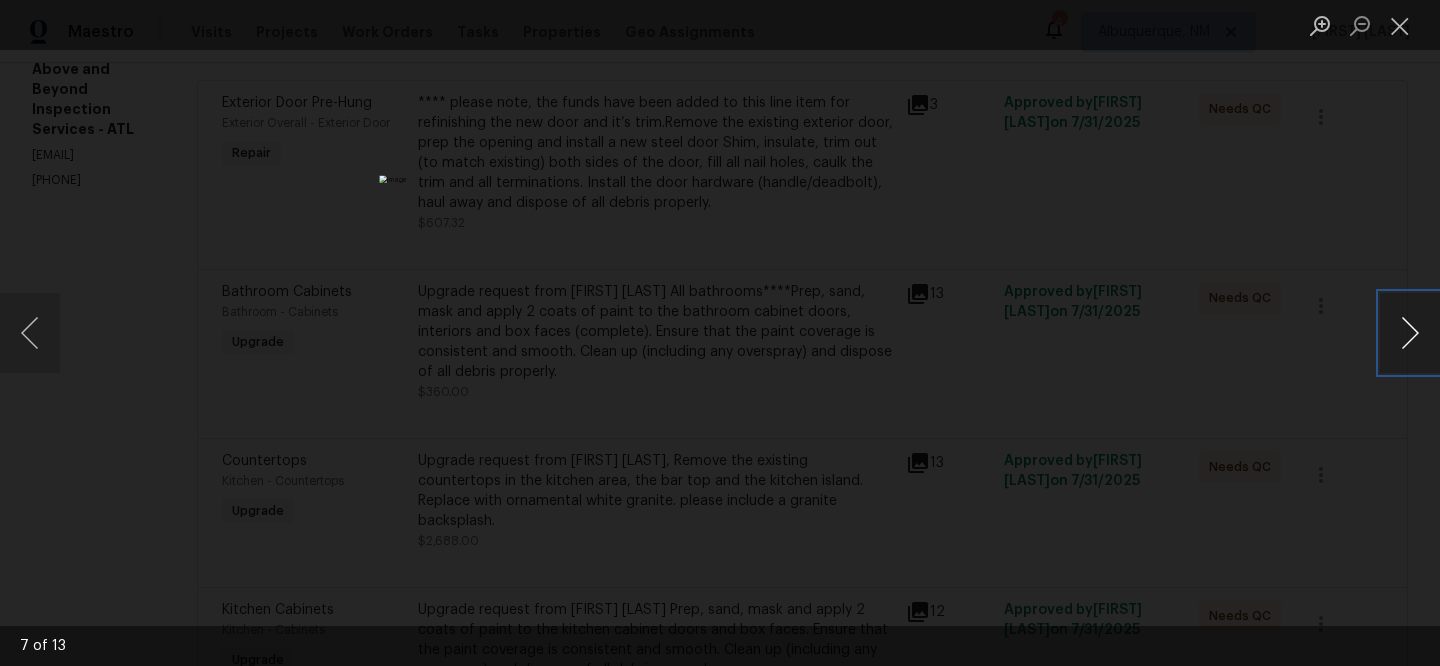 click at bounding box center [1410, 333] 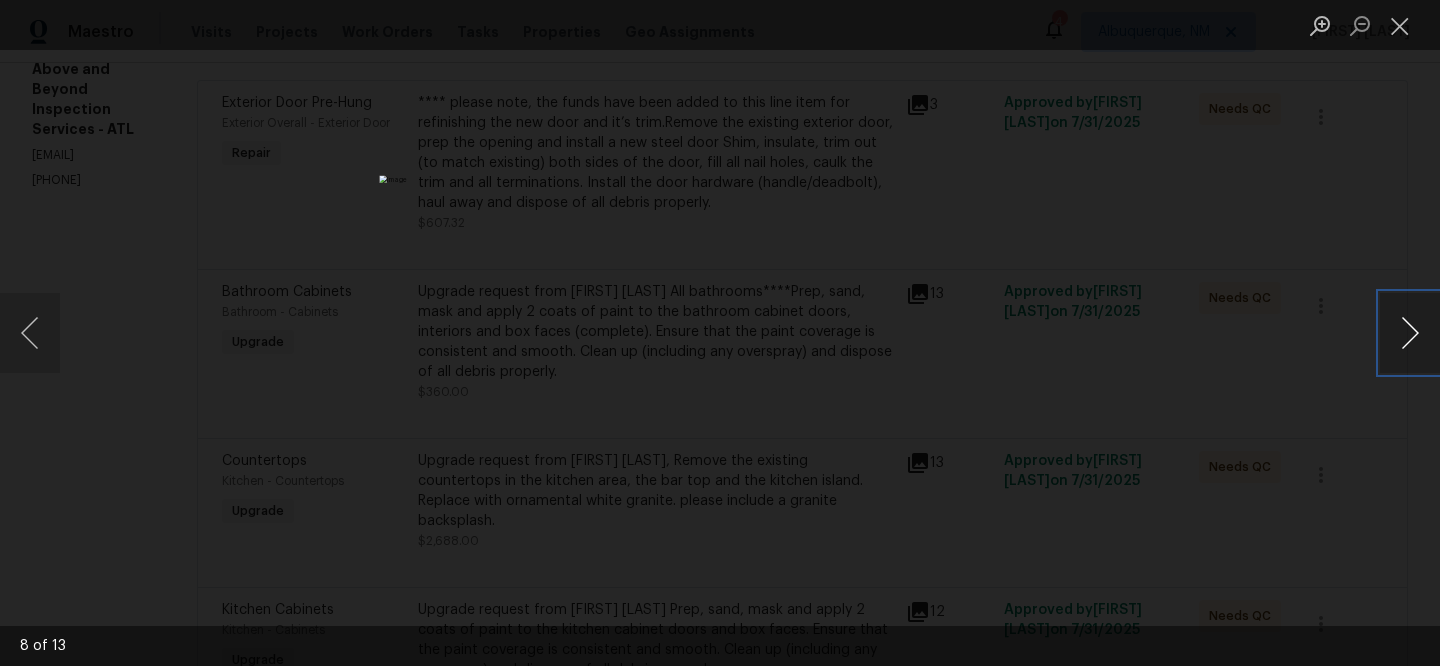 click at bounding box center [1410, 333] 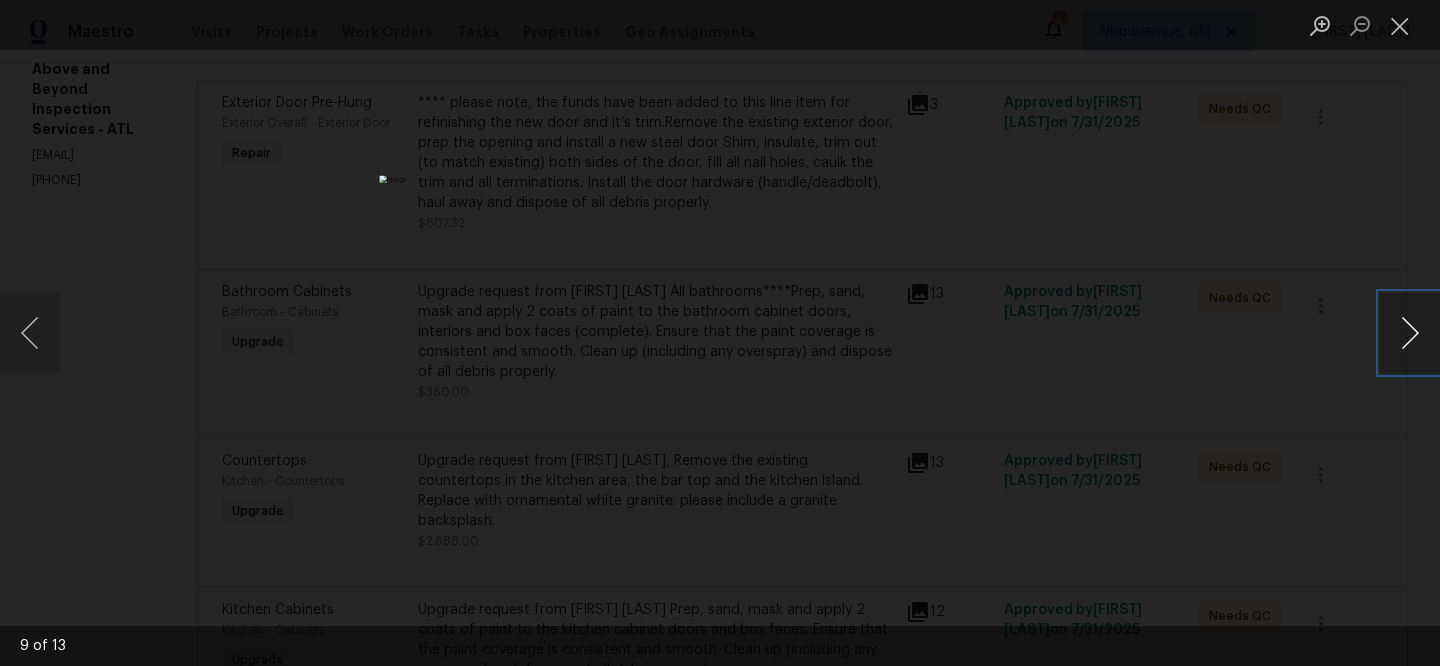 click at bounding box center (1410, 333) 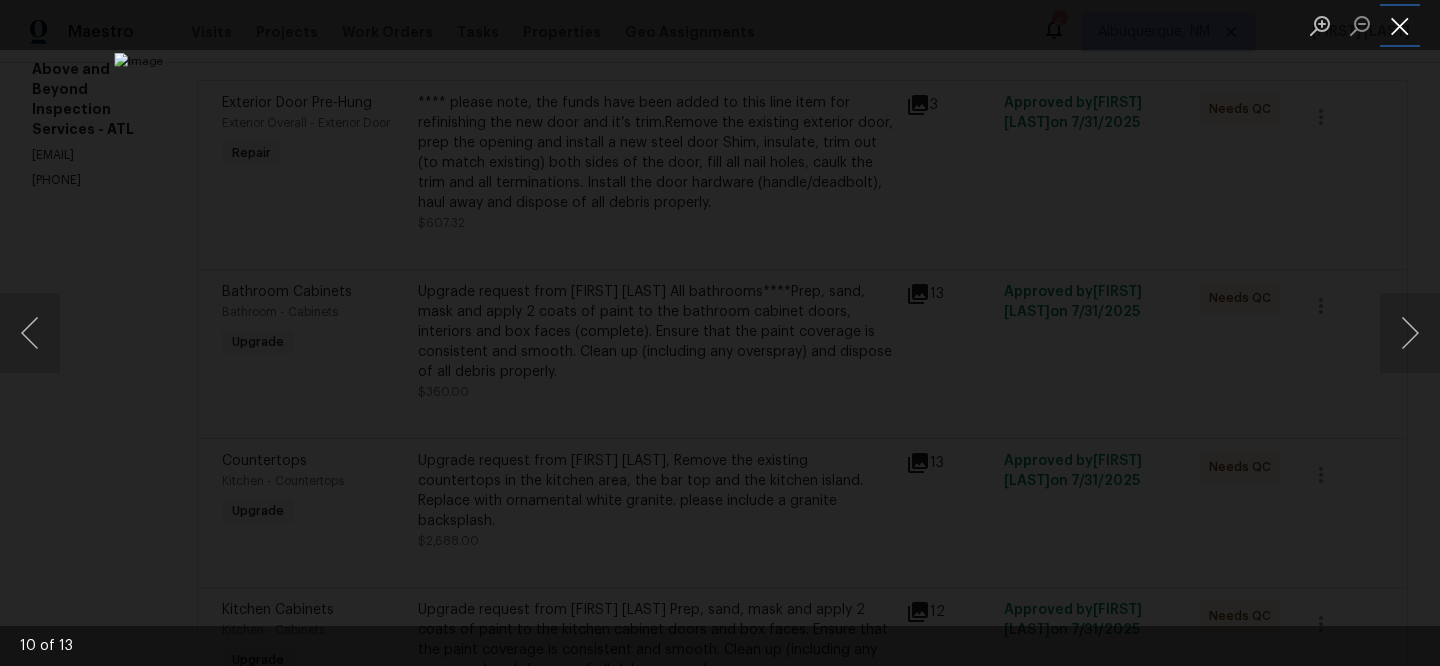 click at bounding box center (1400, 25) 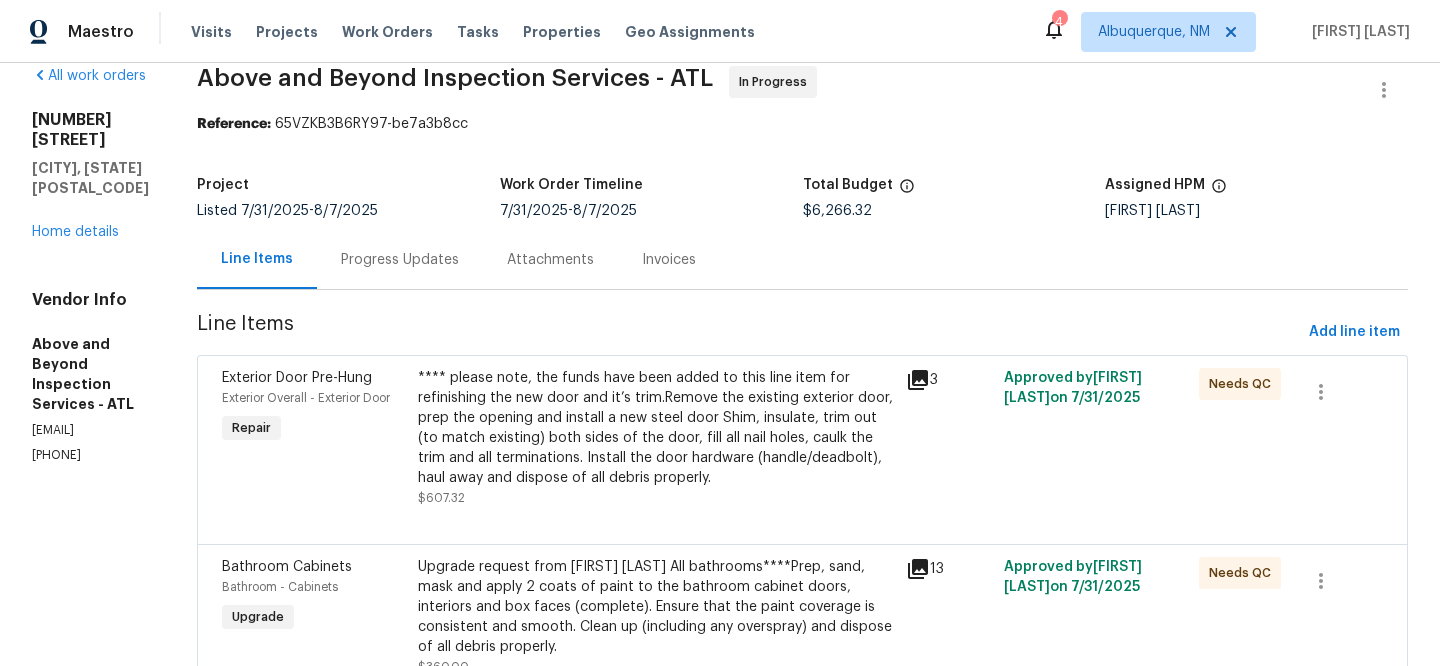 scroll, scrollTop: 0, scrollLeft: 0, axis: both 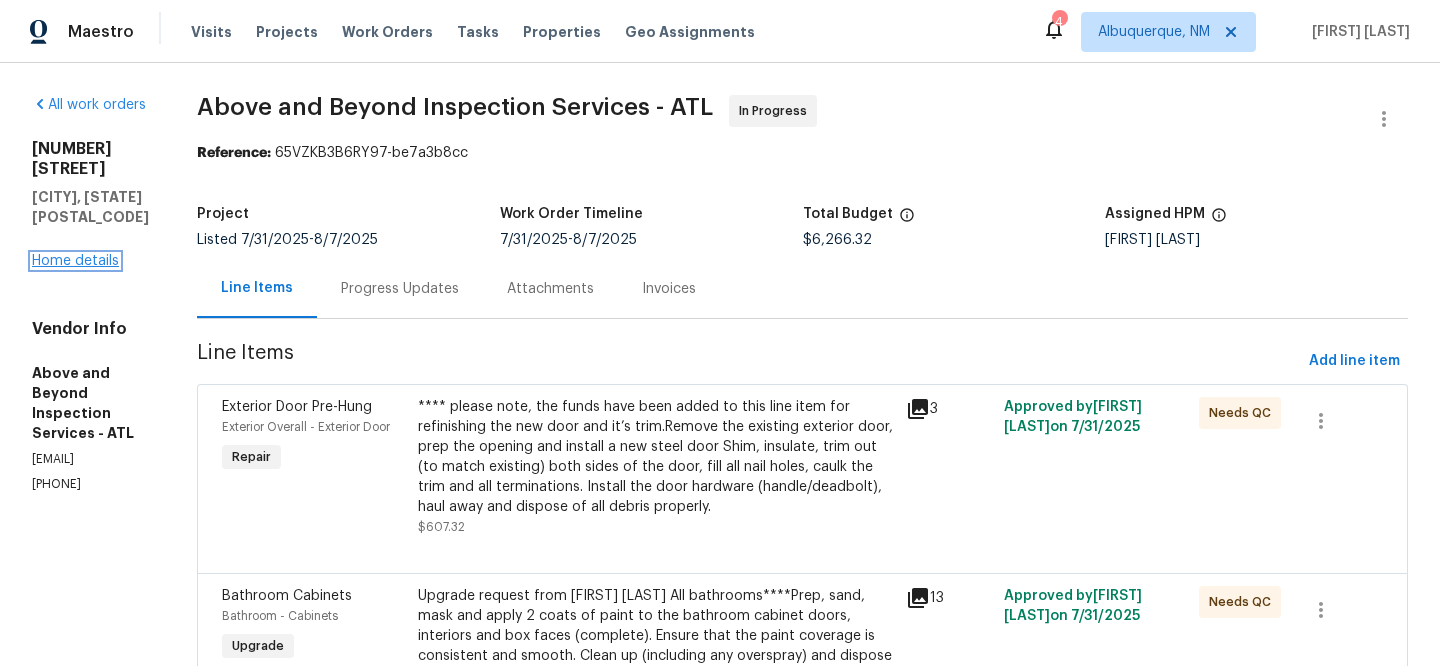 click on "Home details" at bounding box center [75, 261] 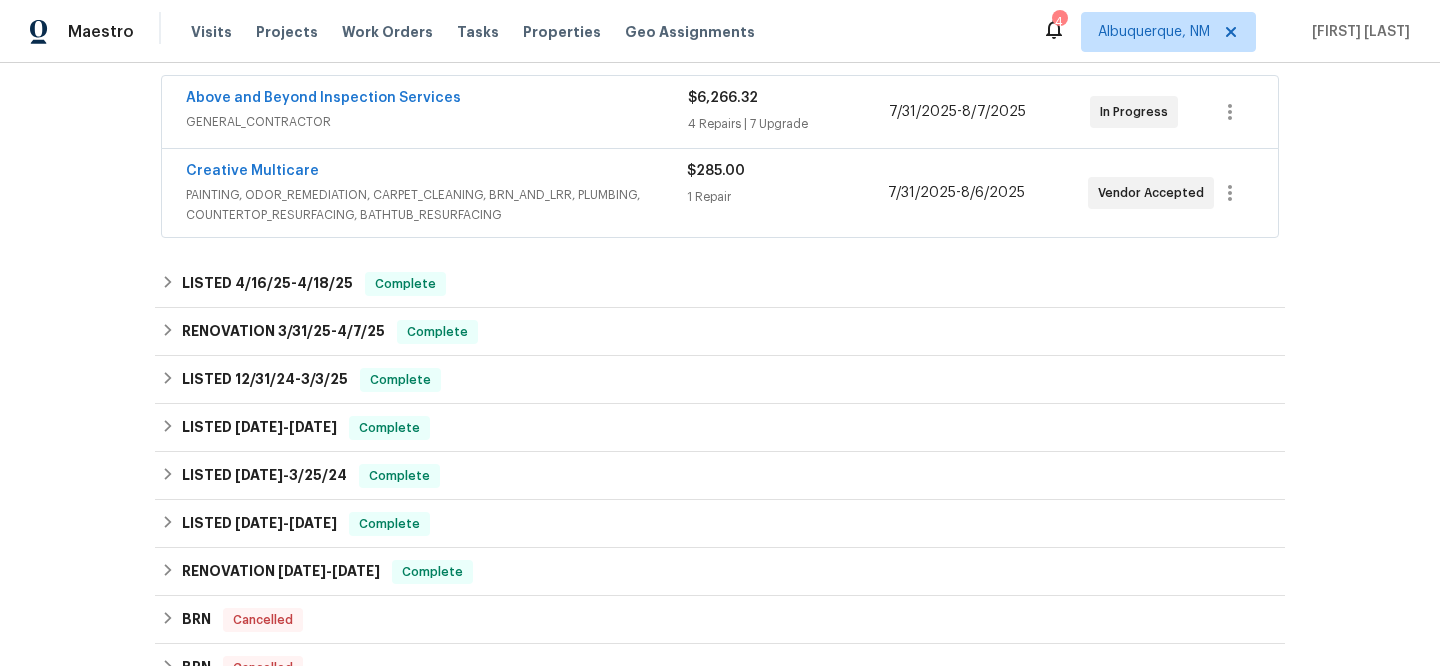 scroll, scrollTop: 221, scrollLeft: 0, axis: vertical 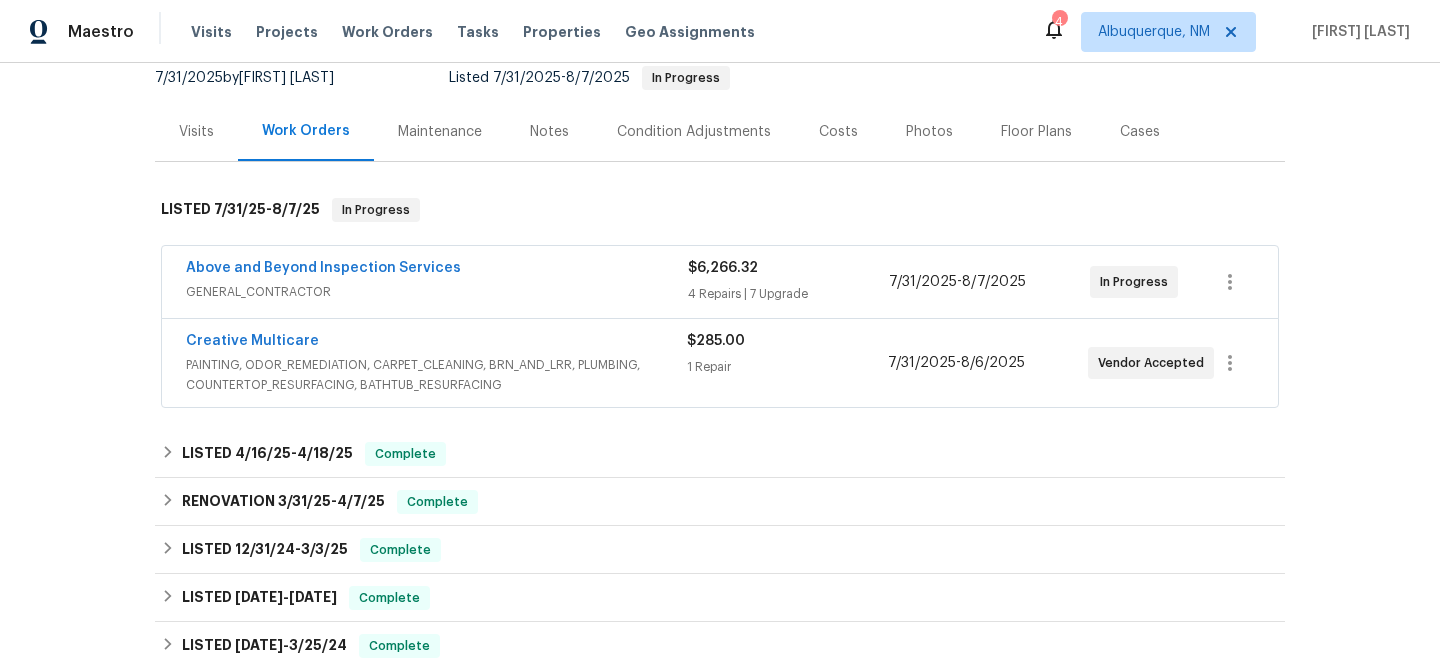 click on "Visits" at bounding box center (196, 132) 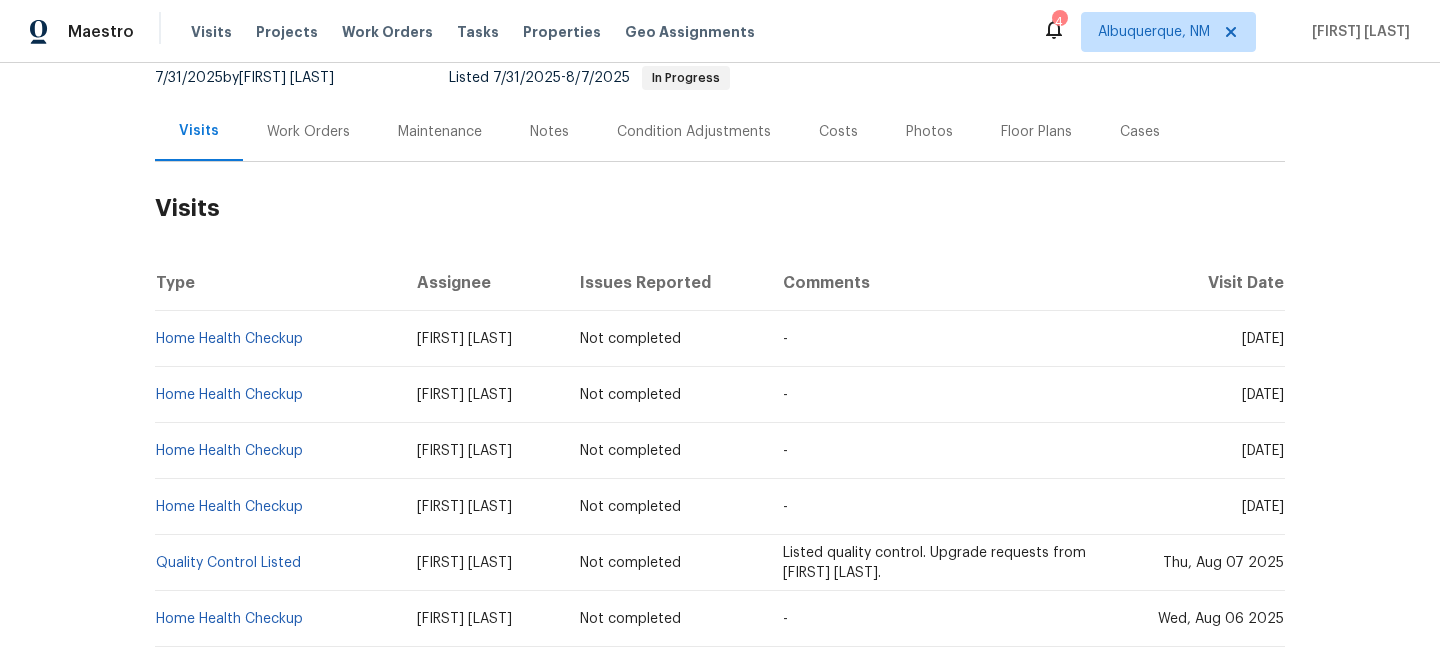 click on "Work Orders" at bounding box center (308, 131) 